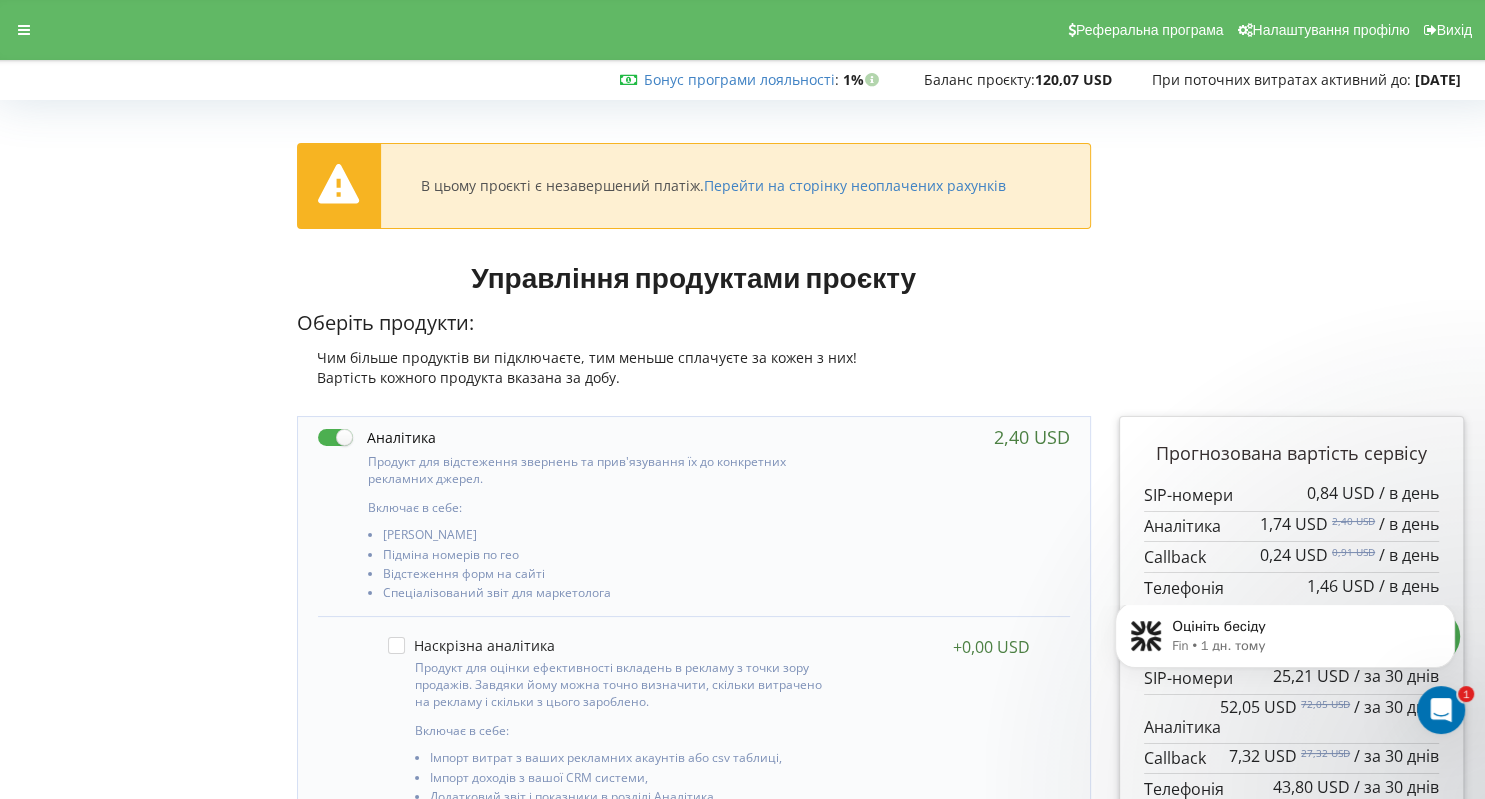 scroll, scrollTop: 0, scrollLeft: 0, axis: both 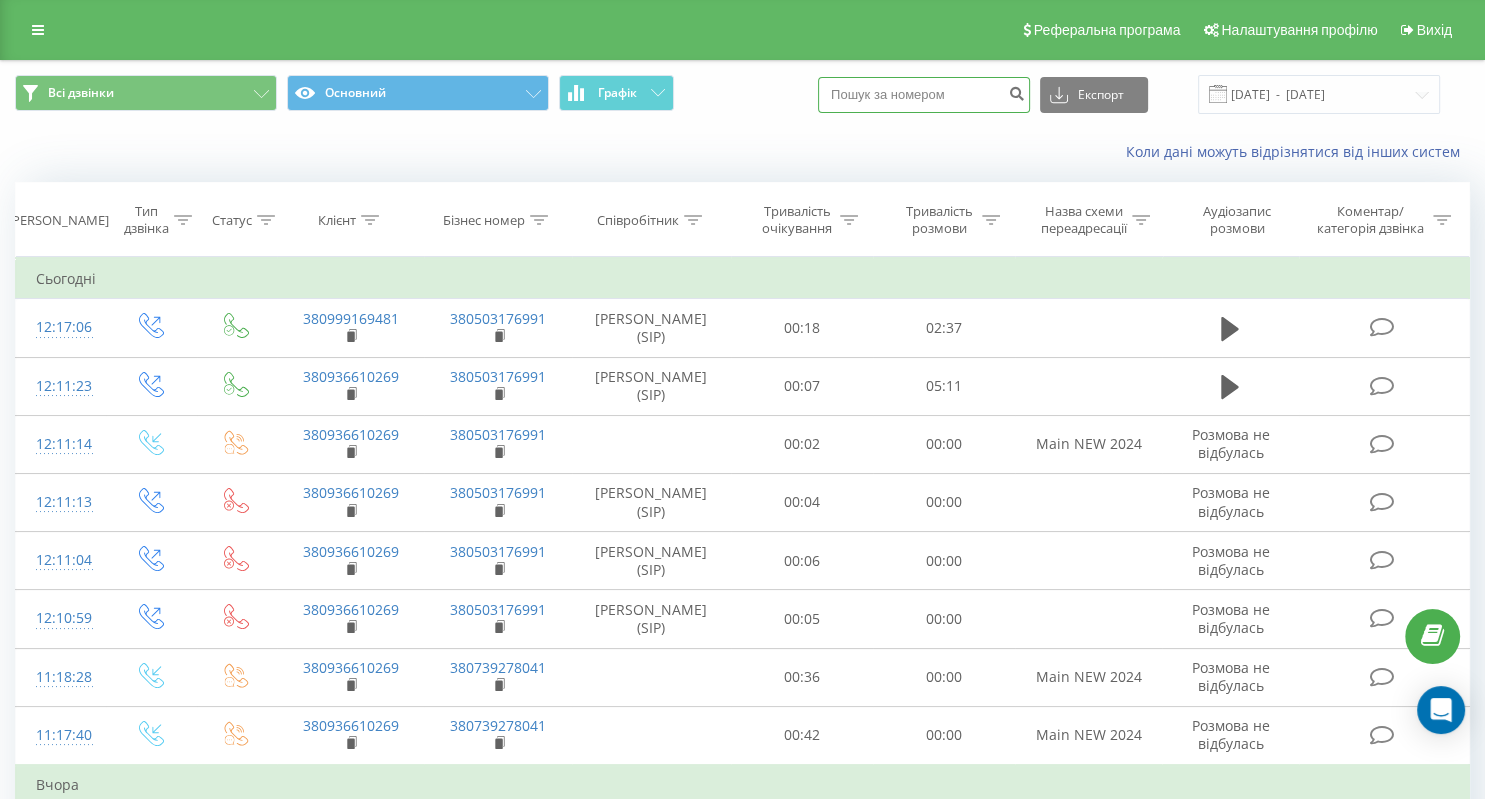 click at bounding box center (924, 95) 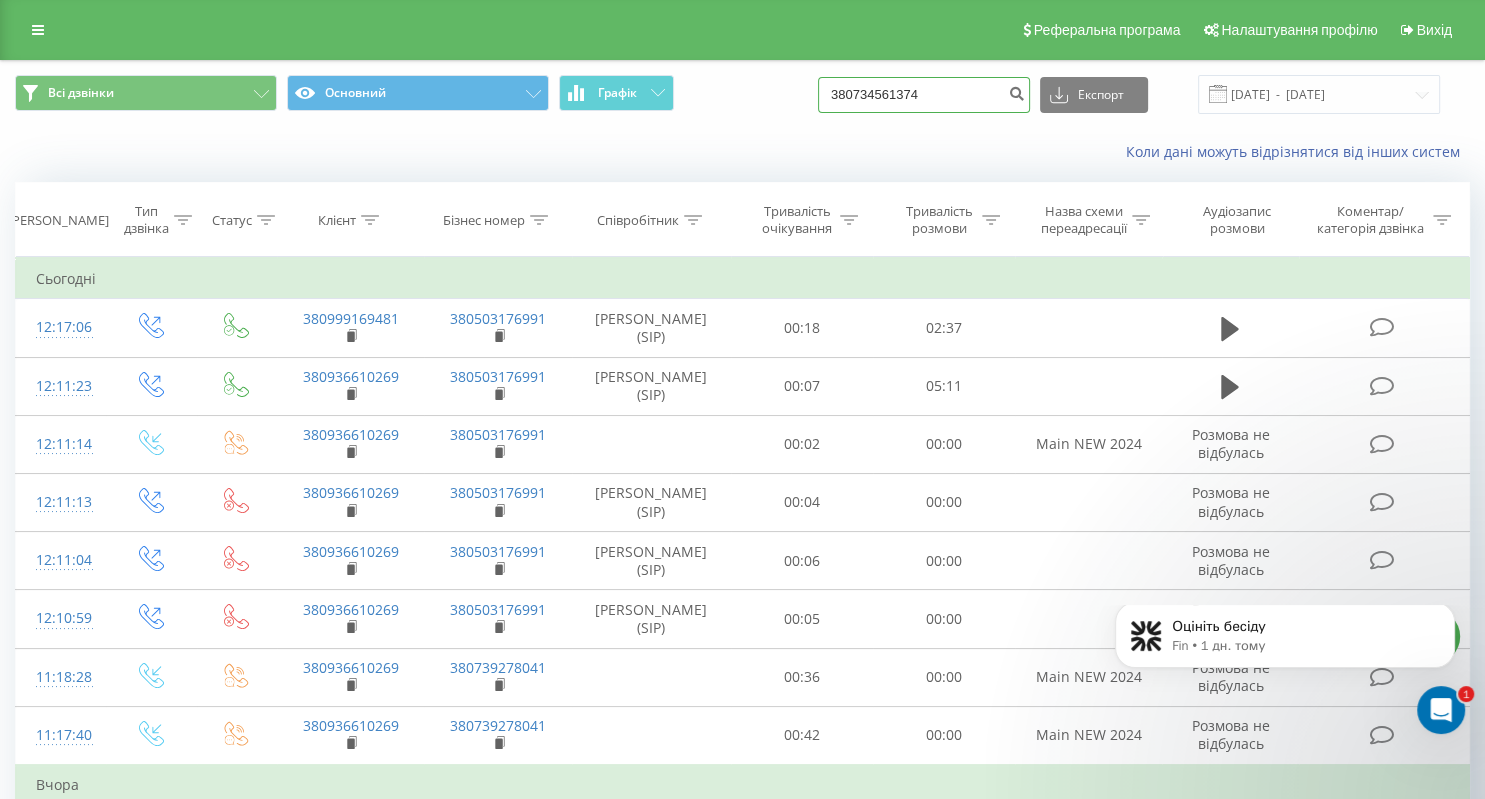 scroll, scrollTop: 0, scrollLeft: 0, axis: both 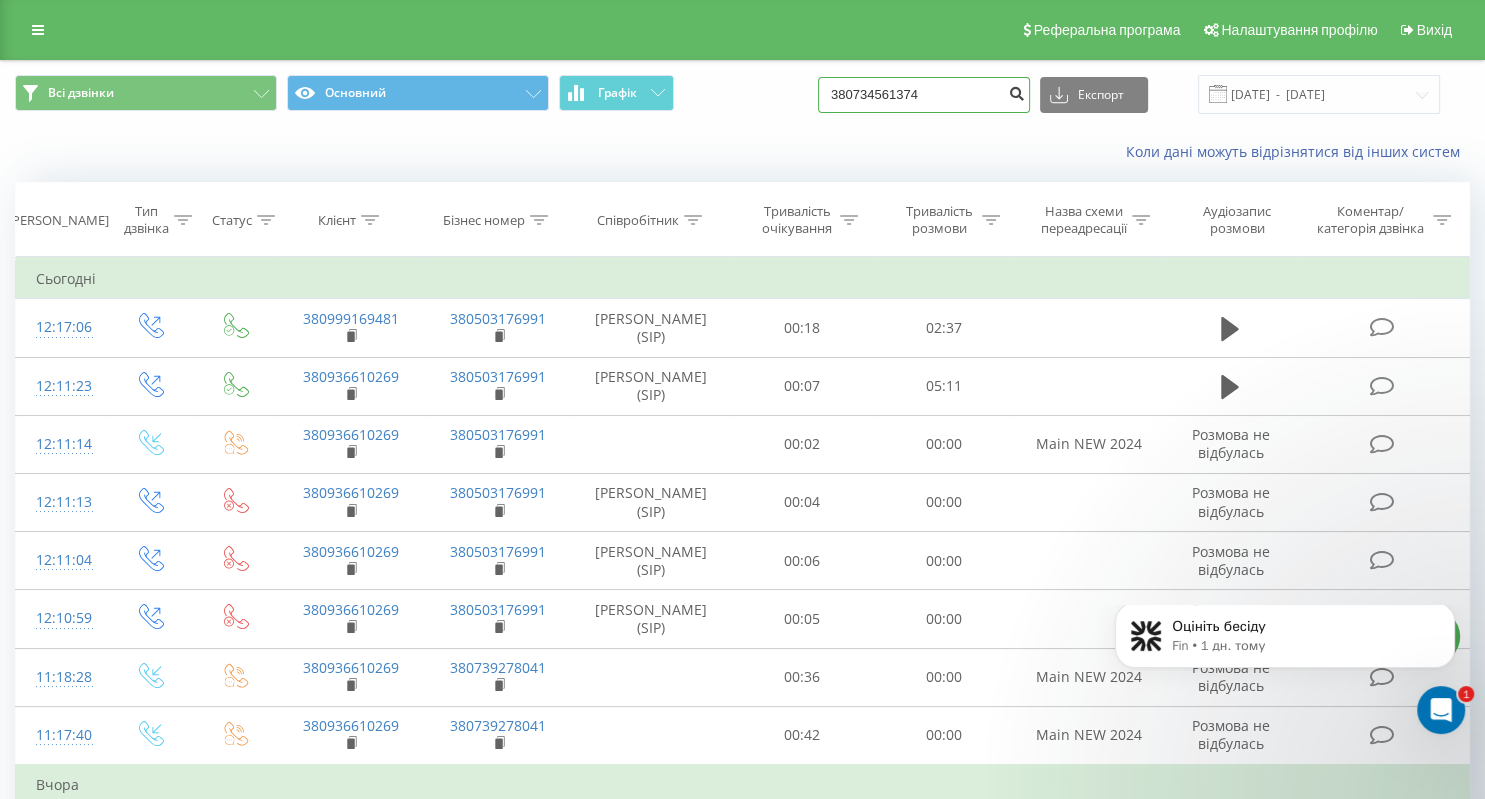 type on "380734561374" 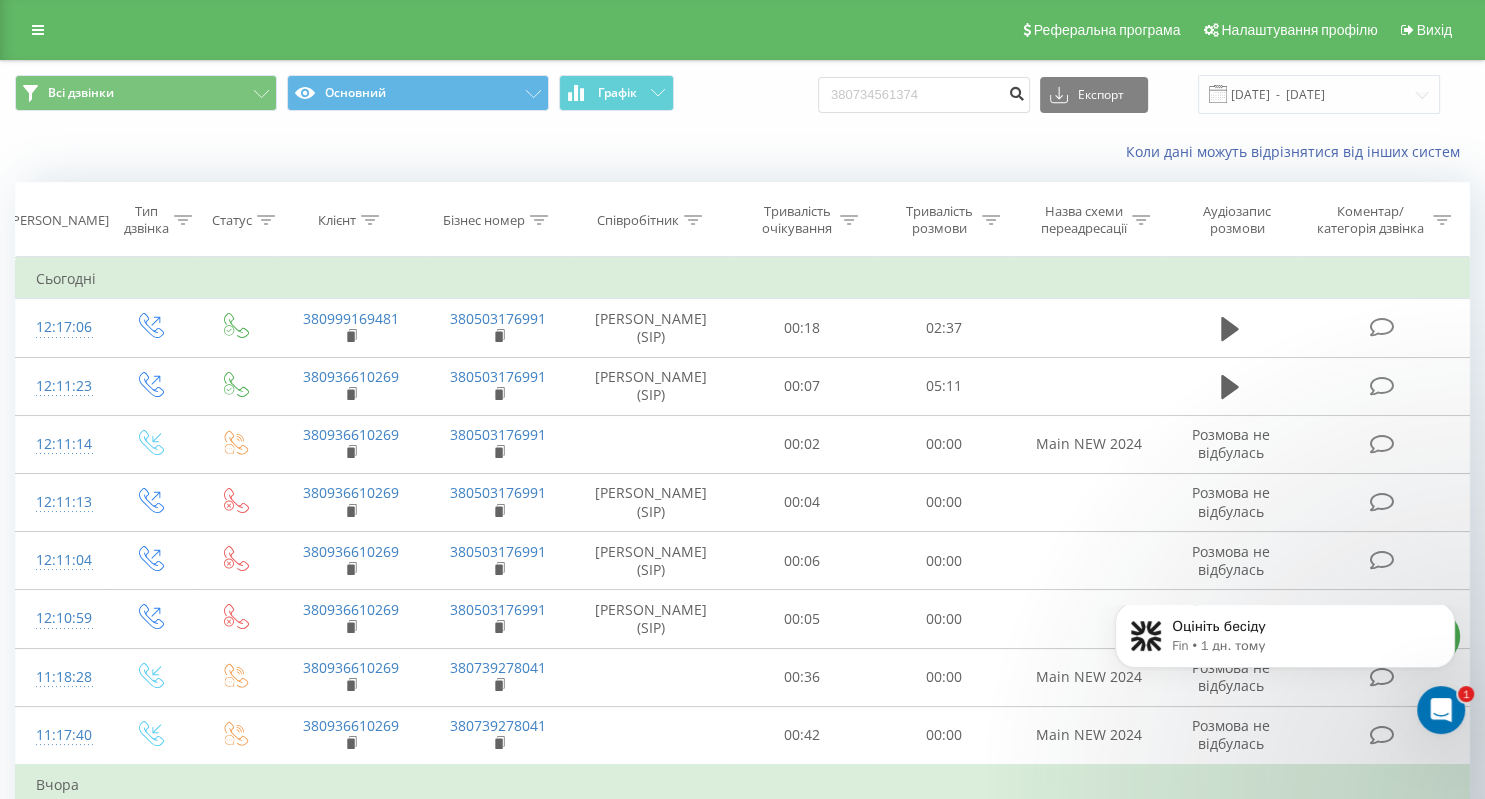 click at bounding box center [1016, 91] 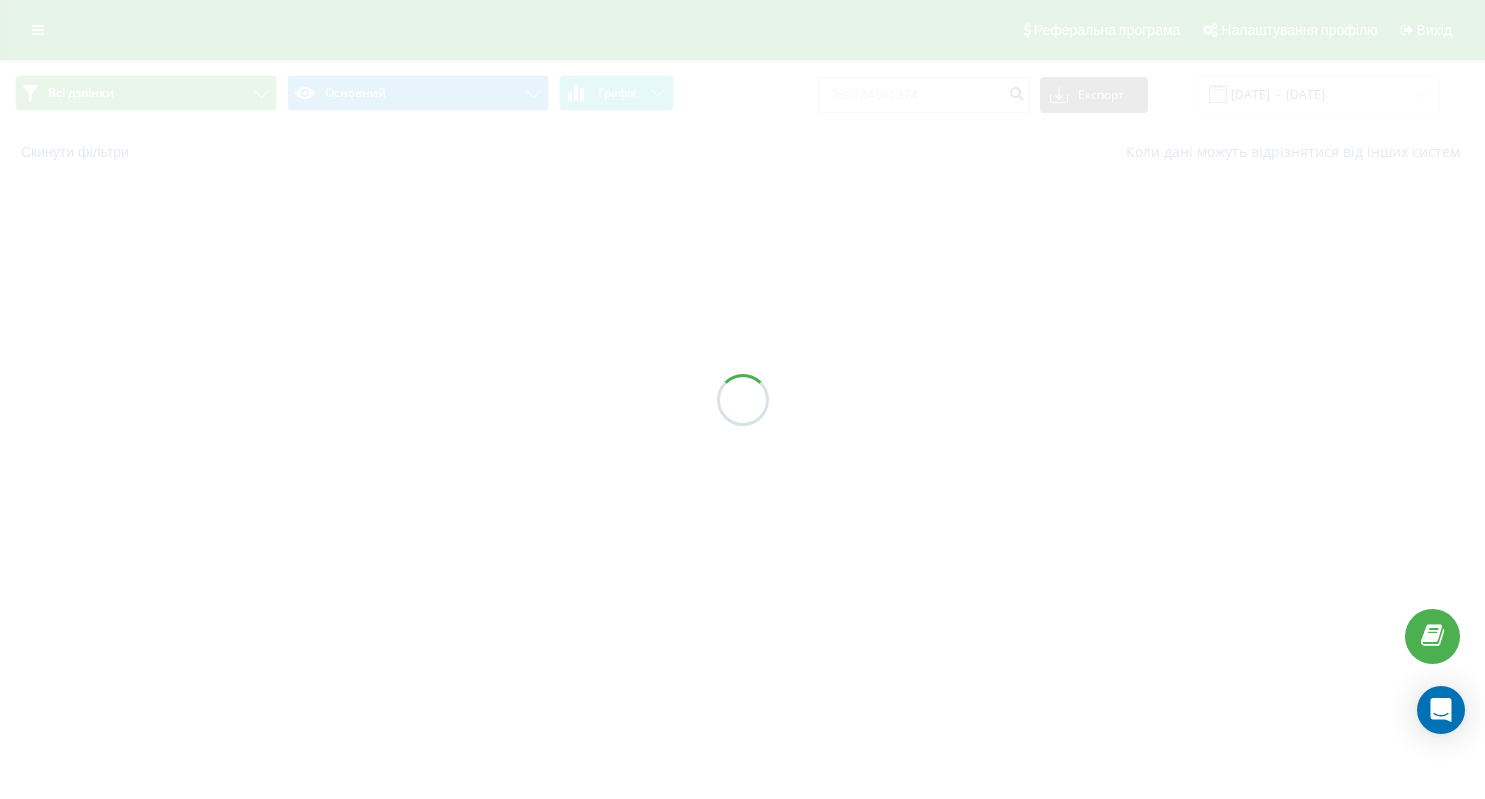 scroll, scrollTop: 0, scrollLeft: 0, axis: both 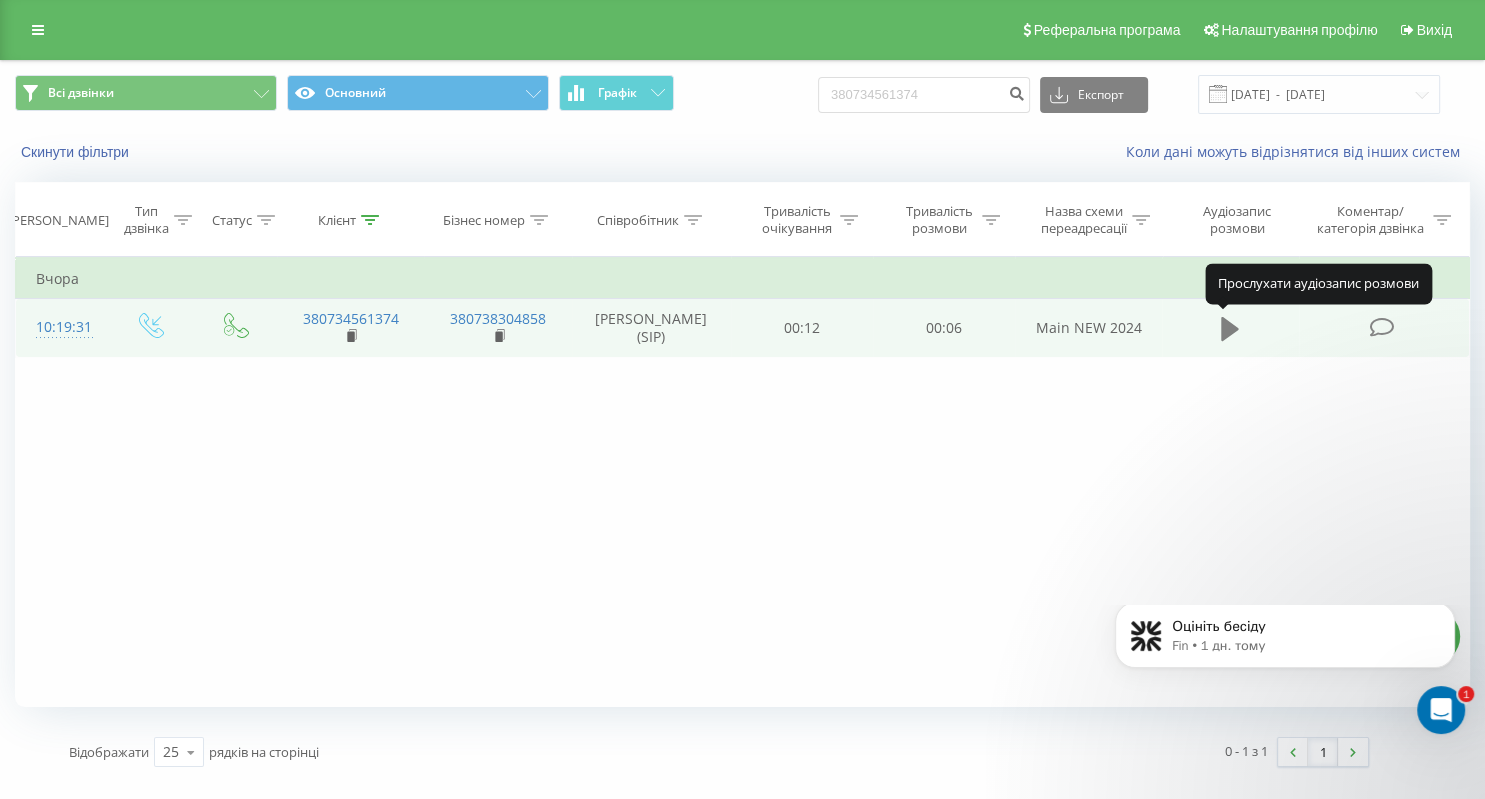 click at bounding box center (1230, 329) 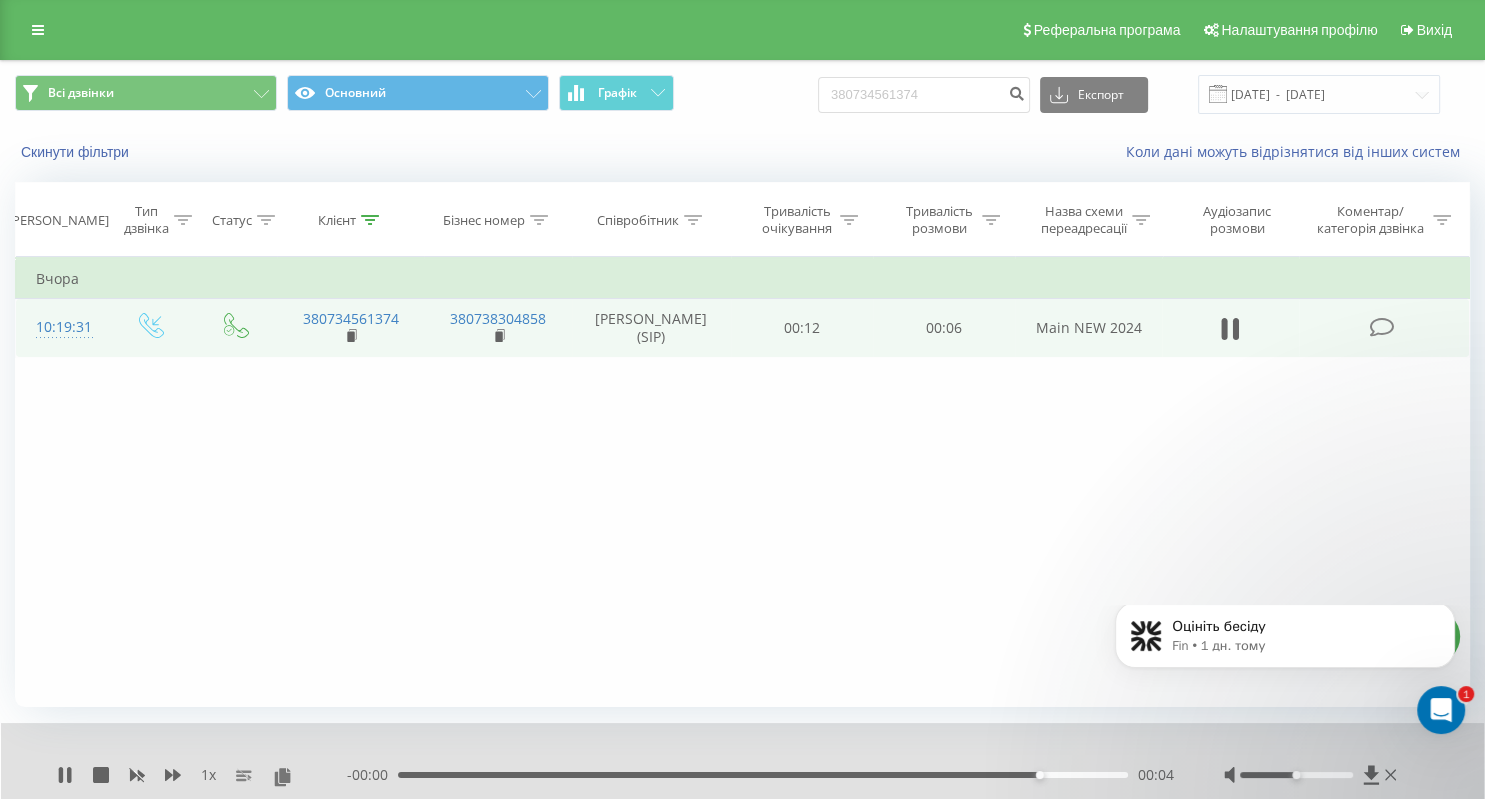 click on "Фільтрувати за умовою Дорівнює Введіть значення Скасувати OK Фільтрувати за умовою Дорівнює Введіть значення Скасувати OK Фільтрувати за умовою Містить Скасувати OK Фільтрувати за умовою Містить Скасувати OK Фільтрувати за умовою Містить Скасувати OK Фільтрувати за умовою Дорівнює Скасувати OK Фільтрувати за умовою Дорівнює Скасувати OK Фільтрувати за умовою Містить Скасувати OK Фільтрувати за умовою Дорівнює Введіть значення Скасувати OK Вчора  10:19:31         380734561374 380738304858 Шелест Катерина (SIP) 00:12 00:06 Main NEW 2024" at bounding box center (742, 482) 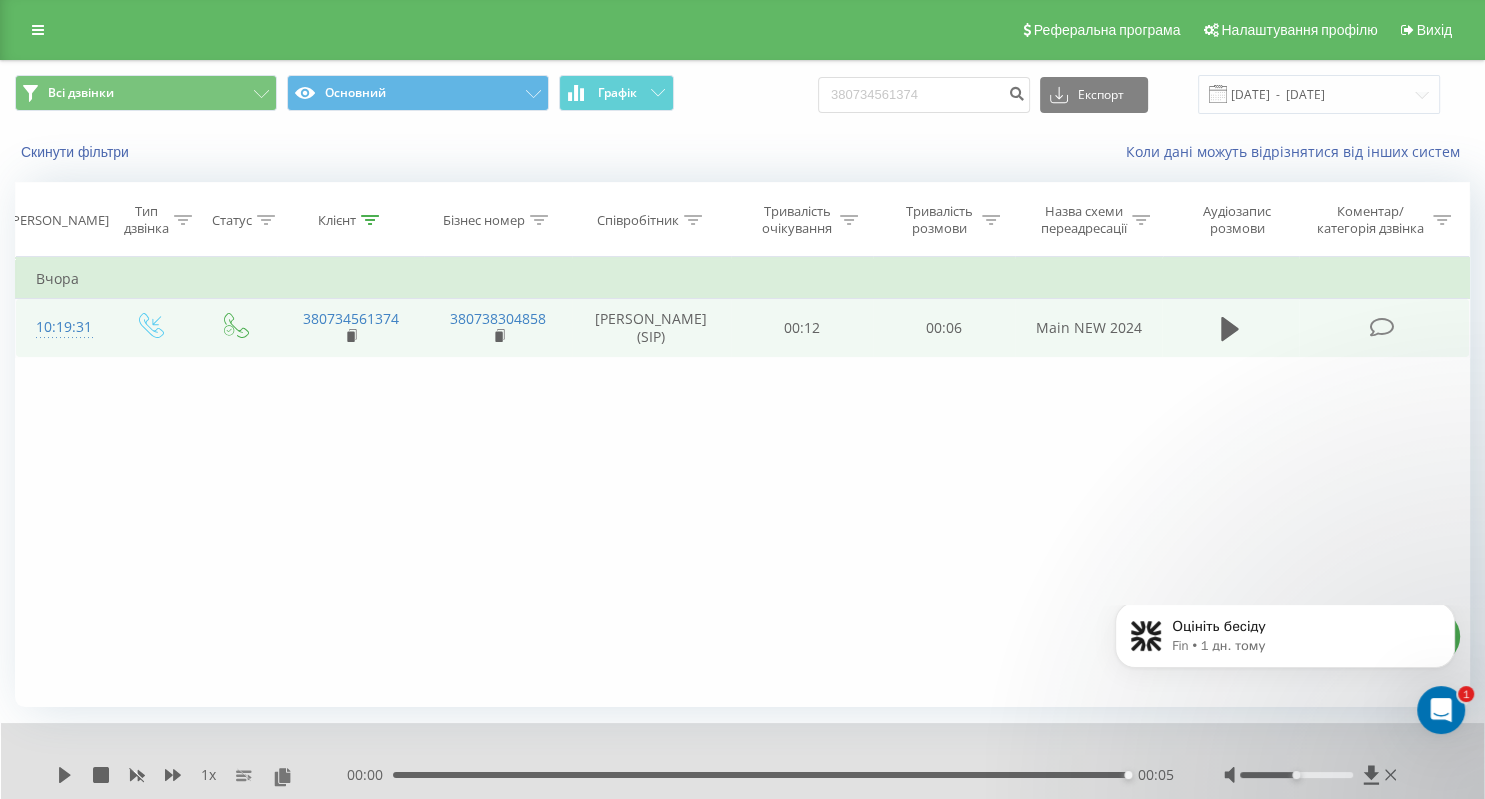 click at bounding box center (1312, 775) 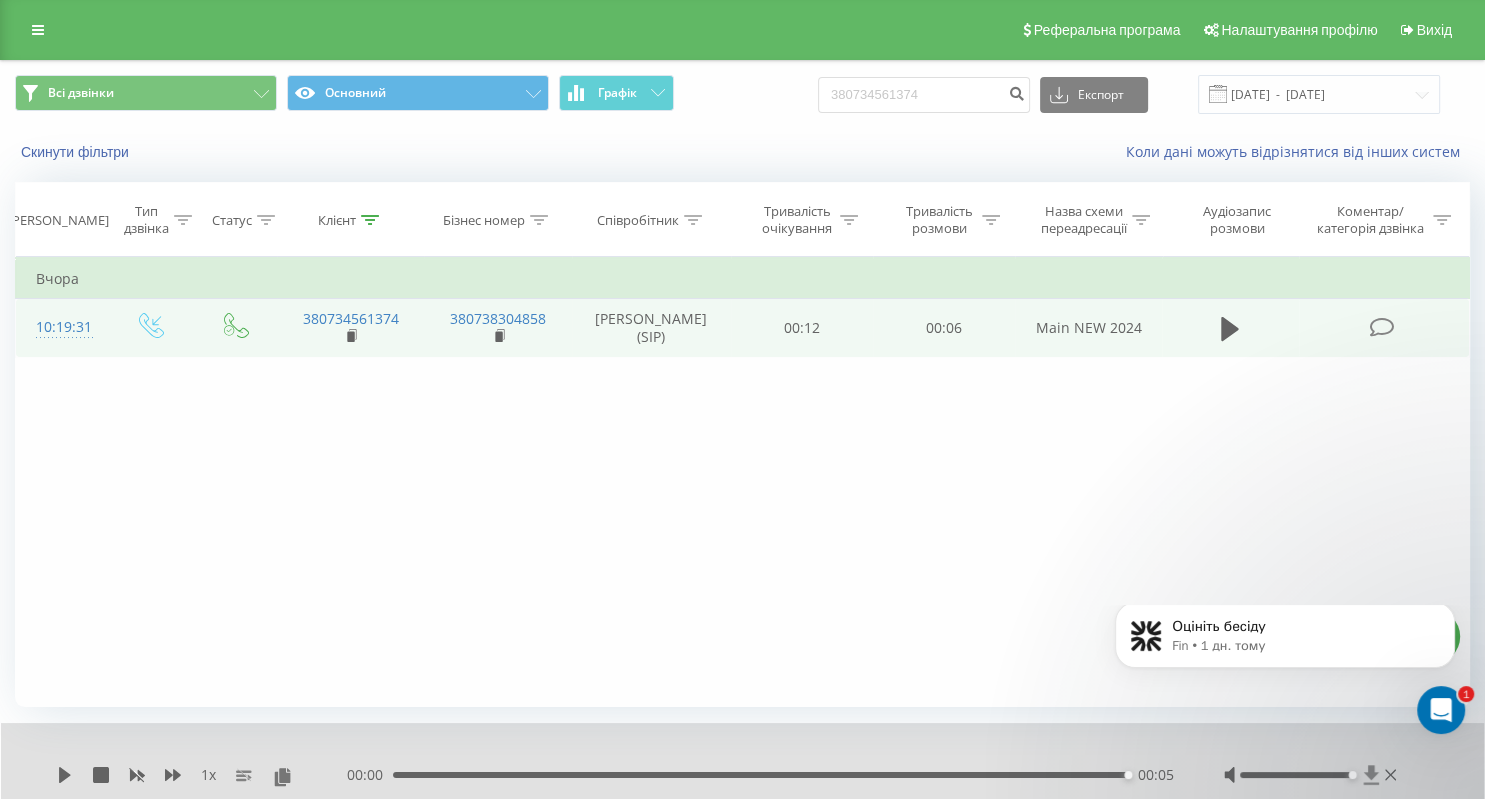 drag, startPoint x: 1327, startPoint y: 776, endPoint x: 1368, endPoint y: 775, distance: 41.01219 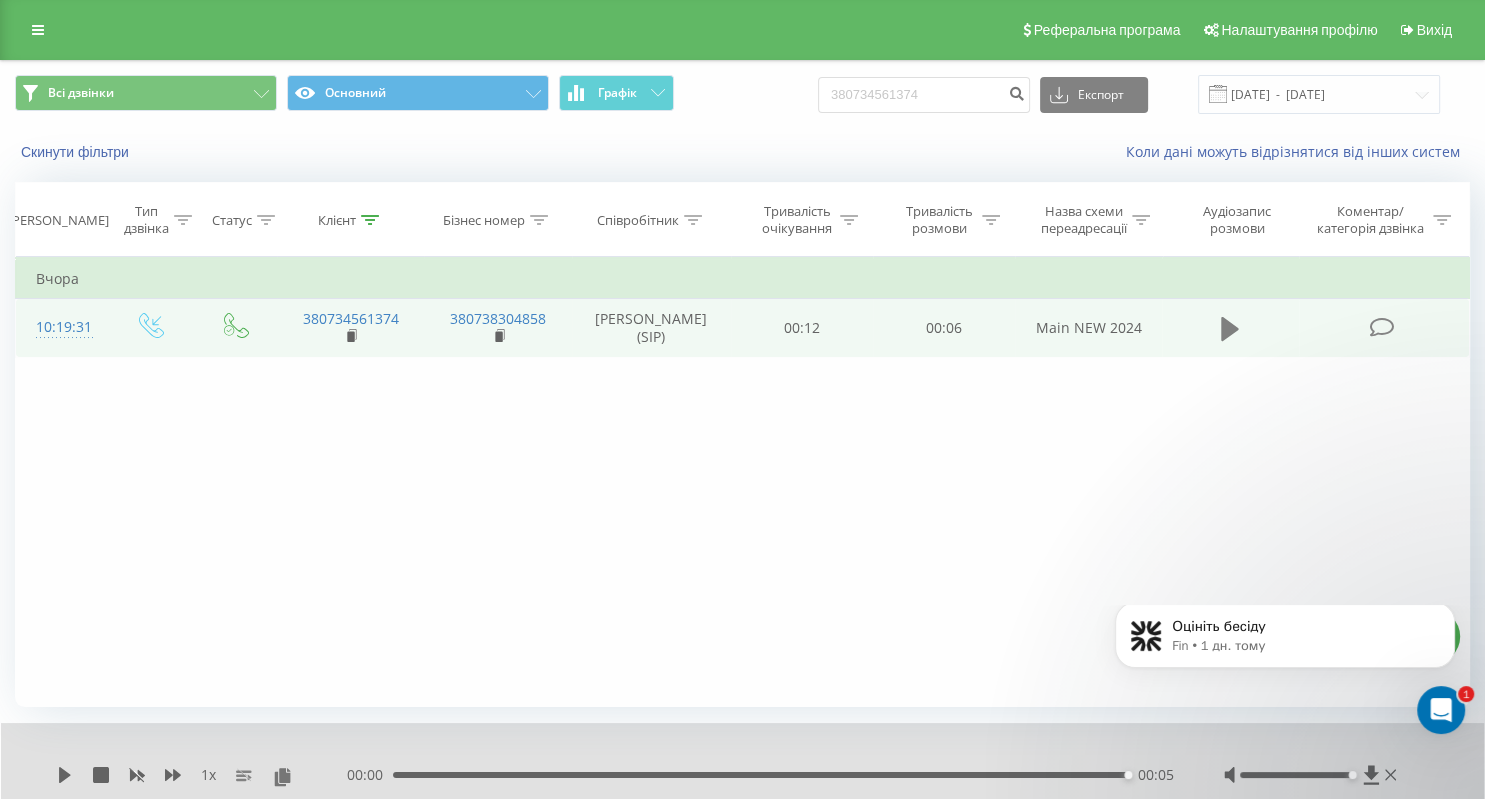 click 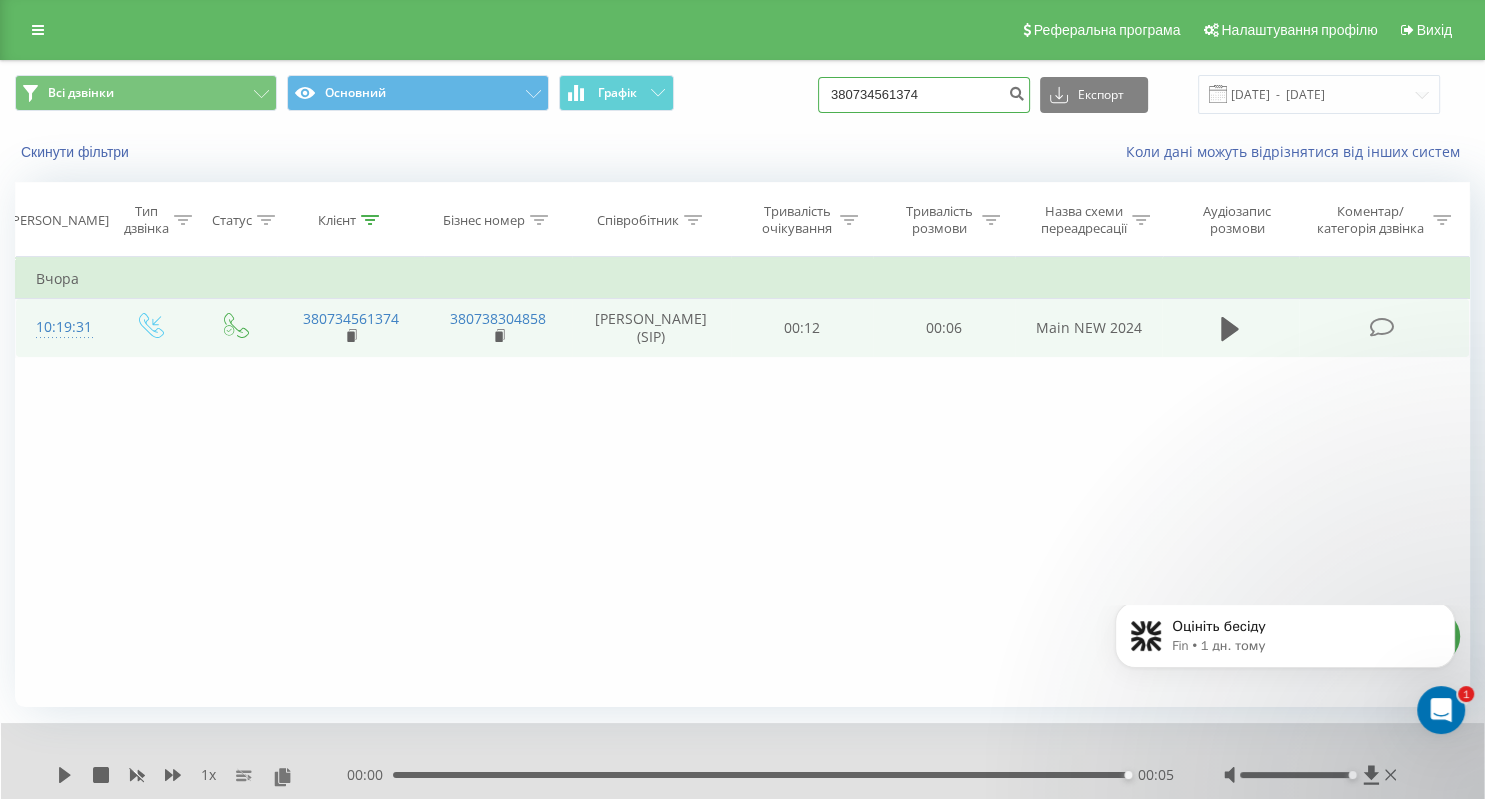 click on "380734561374" at bounding box center [924, 95] 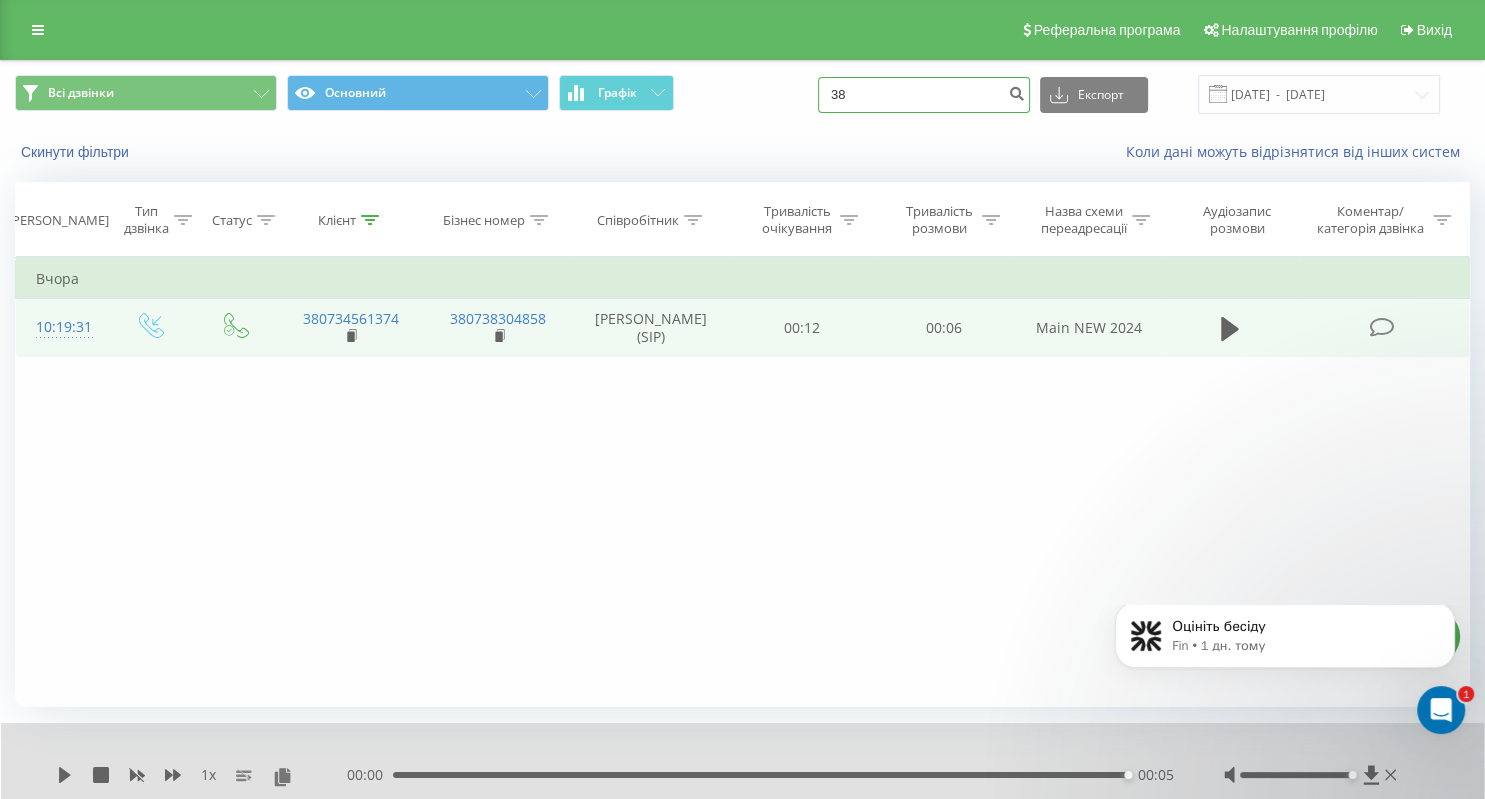 type on "3" 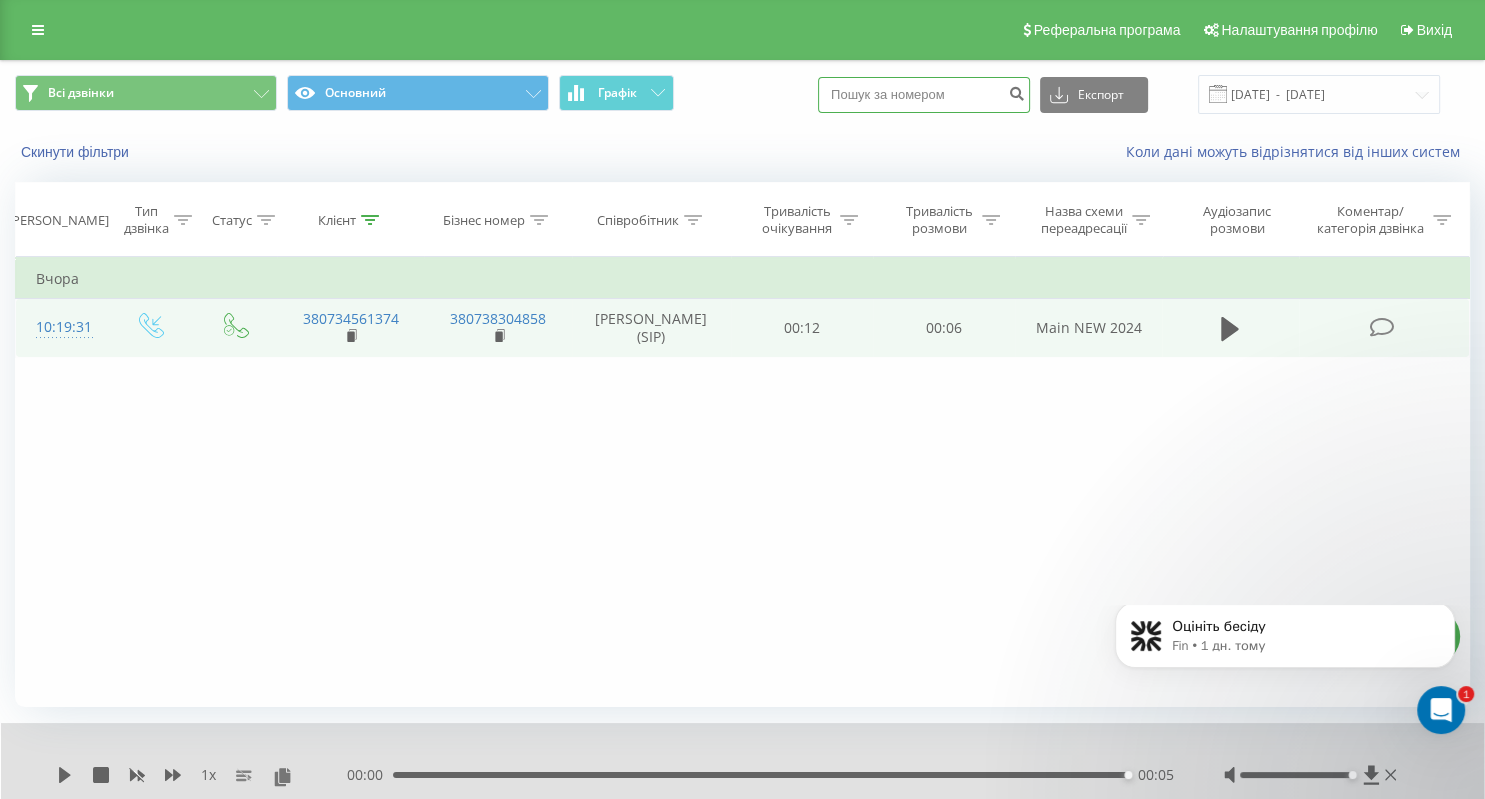 paste on "380443696825" 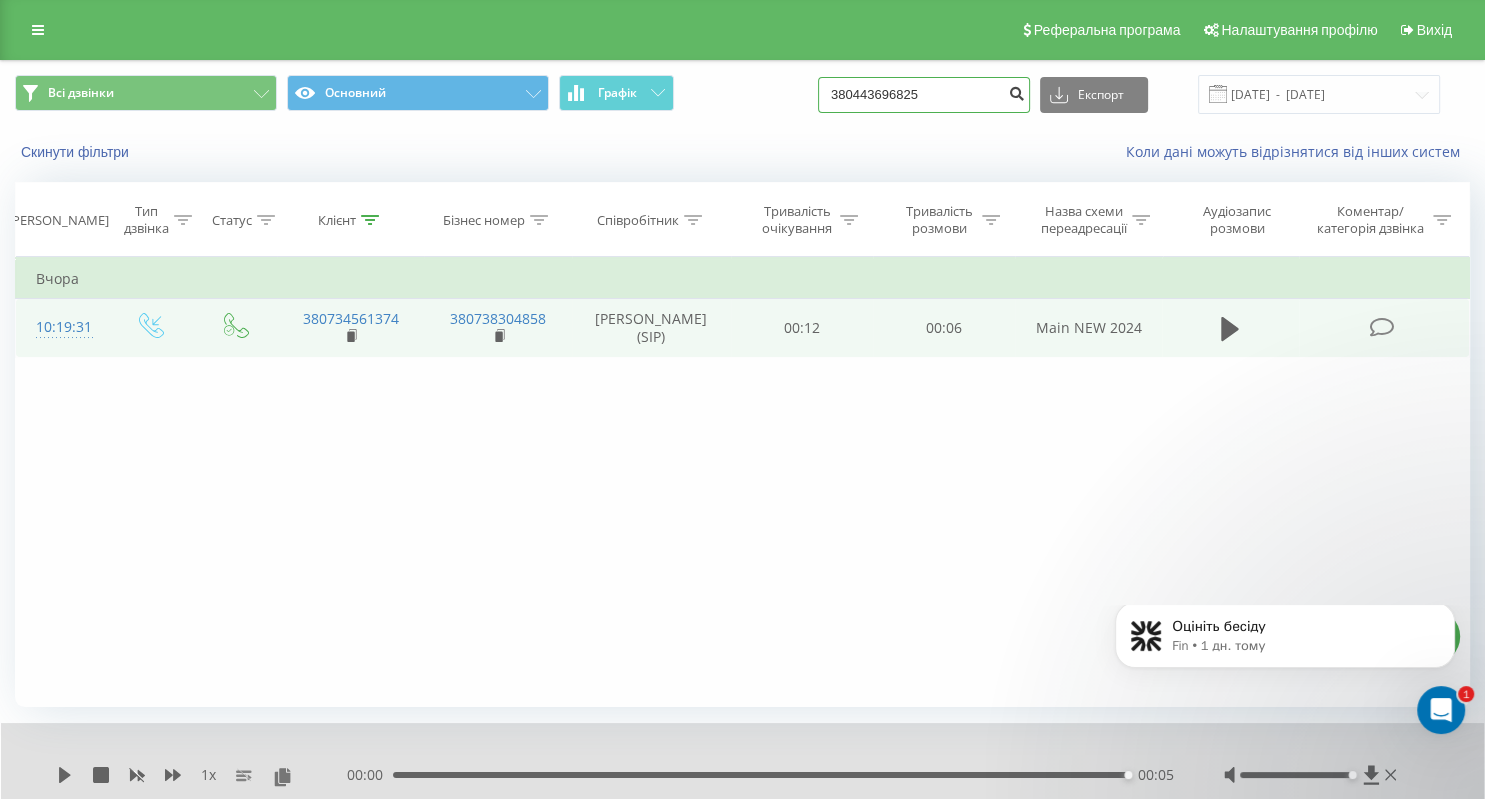 type on "380443696825" 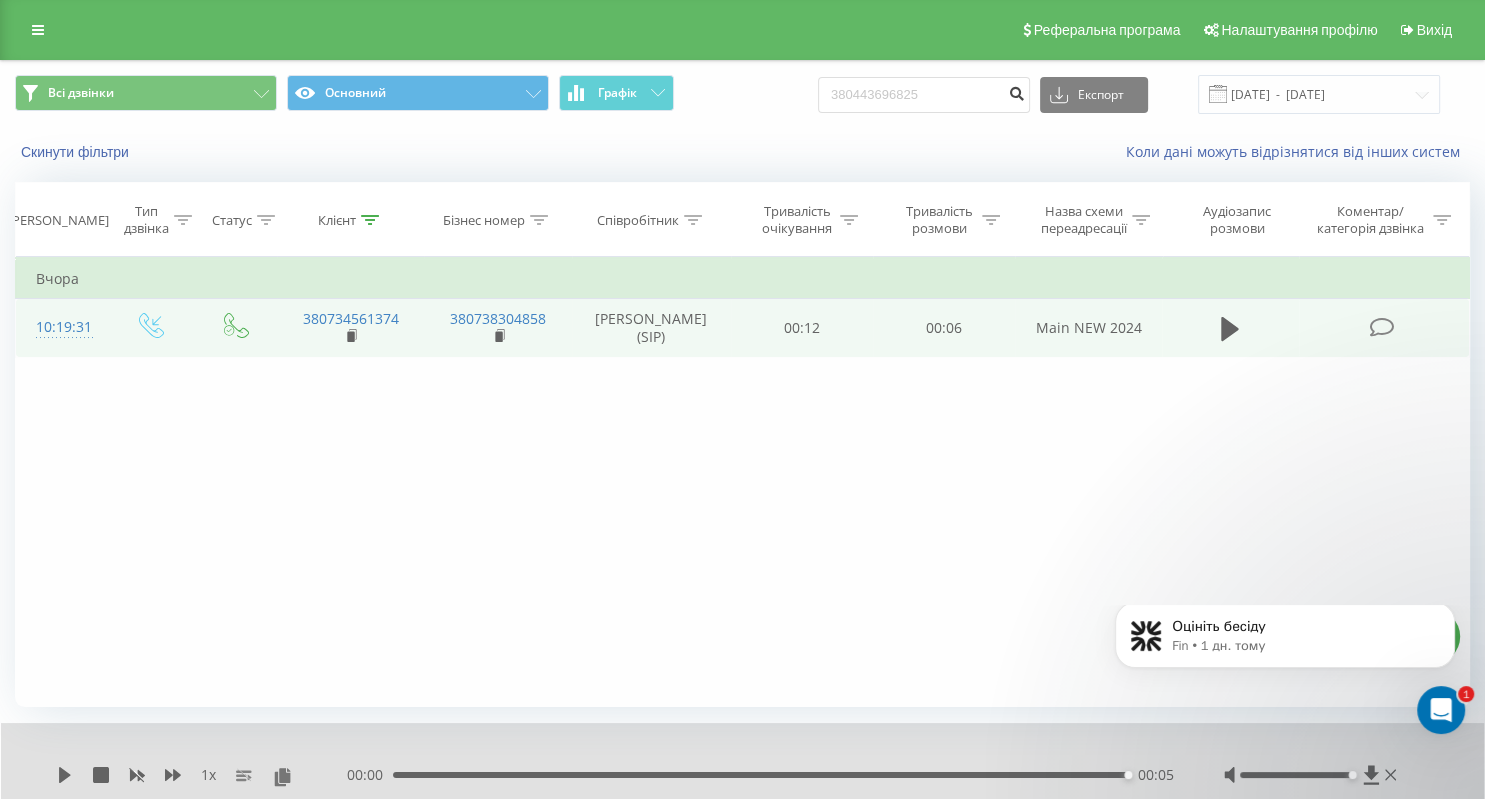 click at bounding box center [1016, 91] 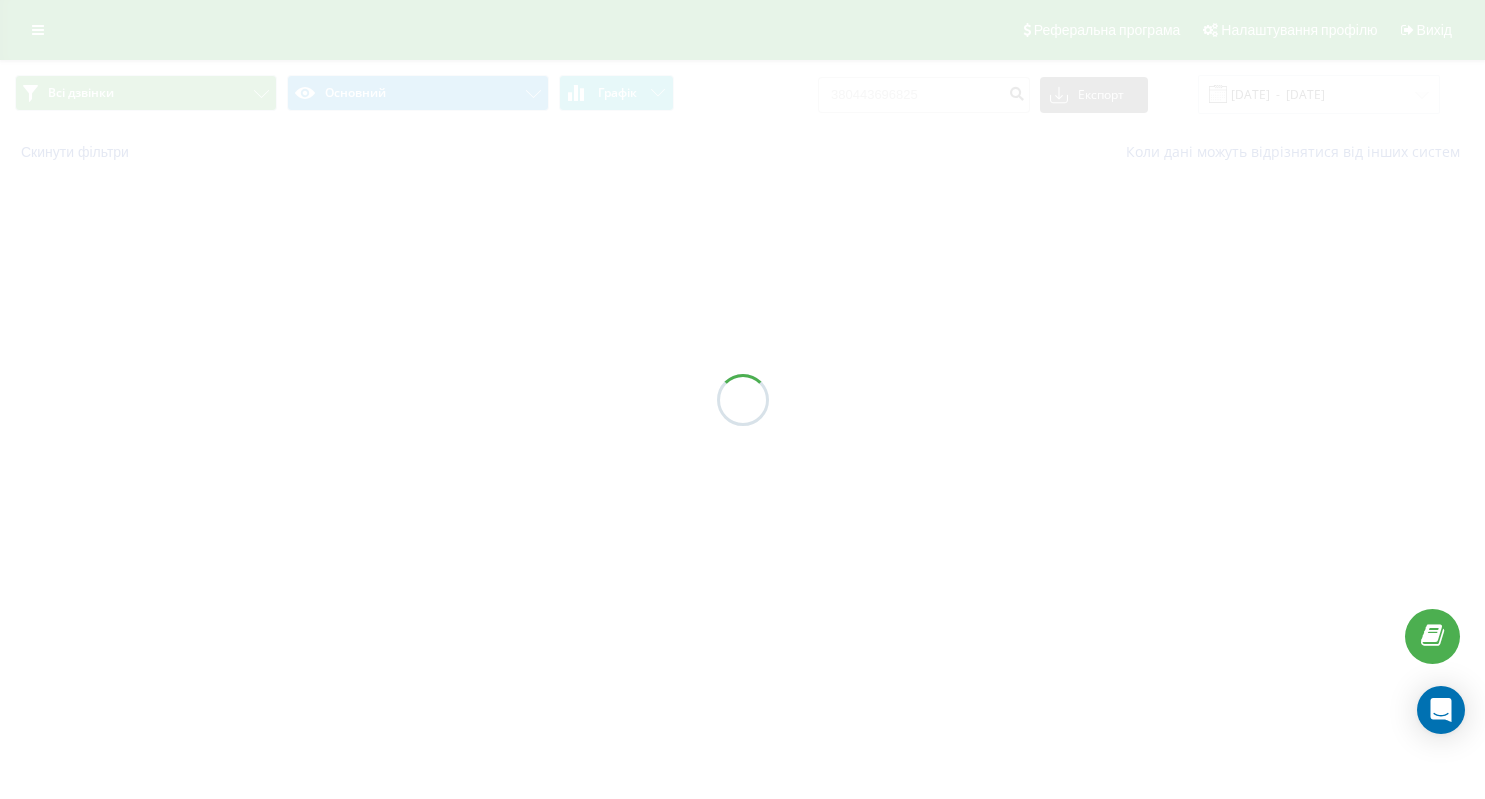 scroll, scrollTop: 0, scrollLeft: 0, axis: both 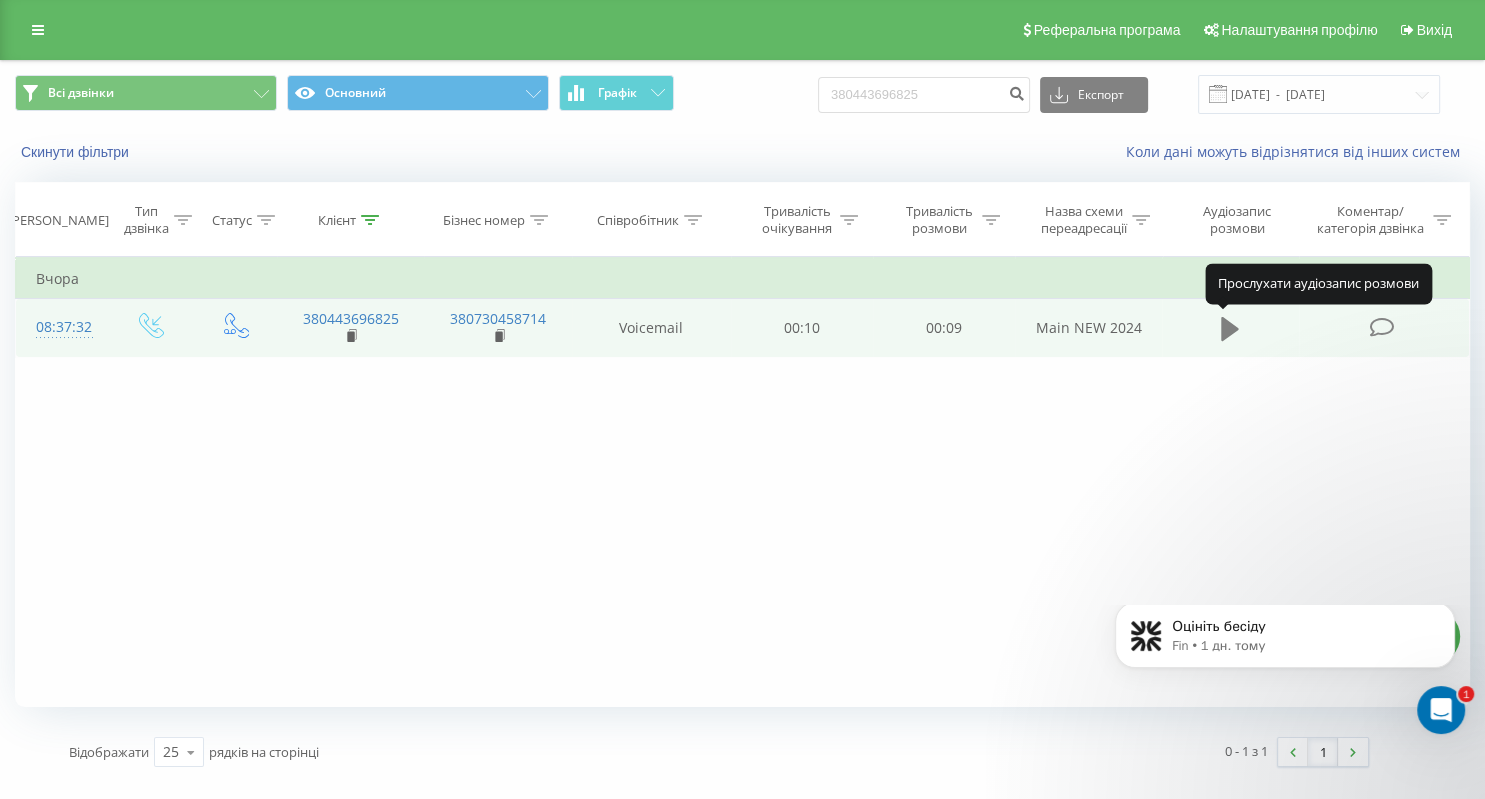 click 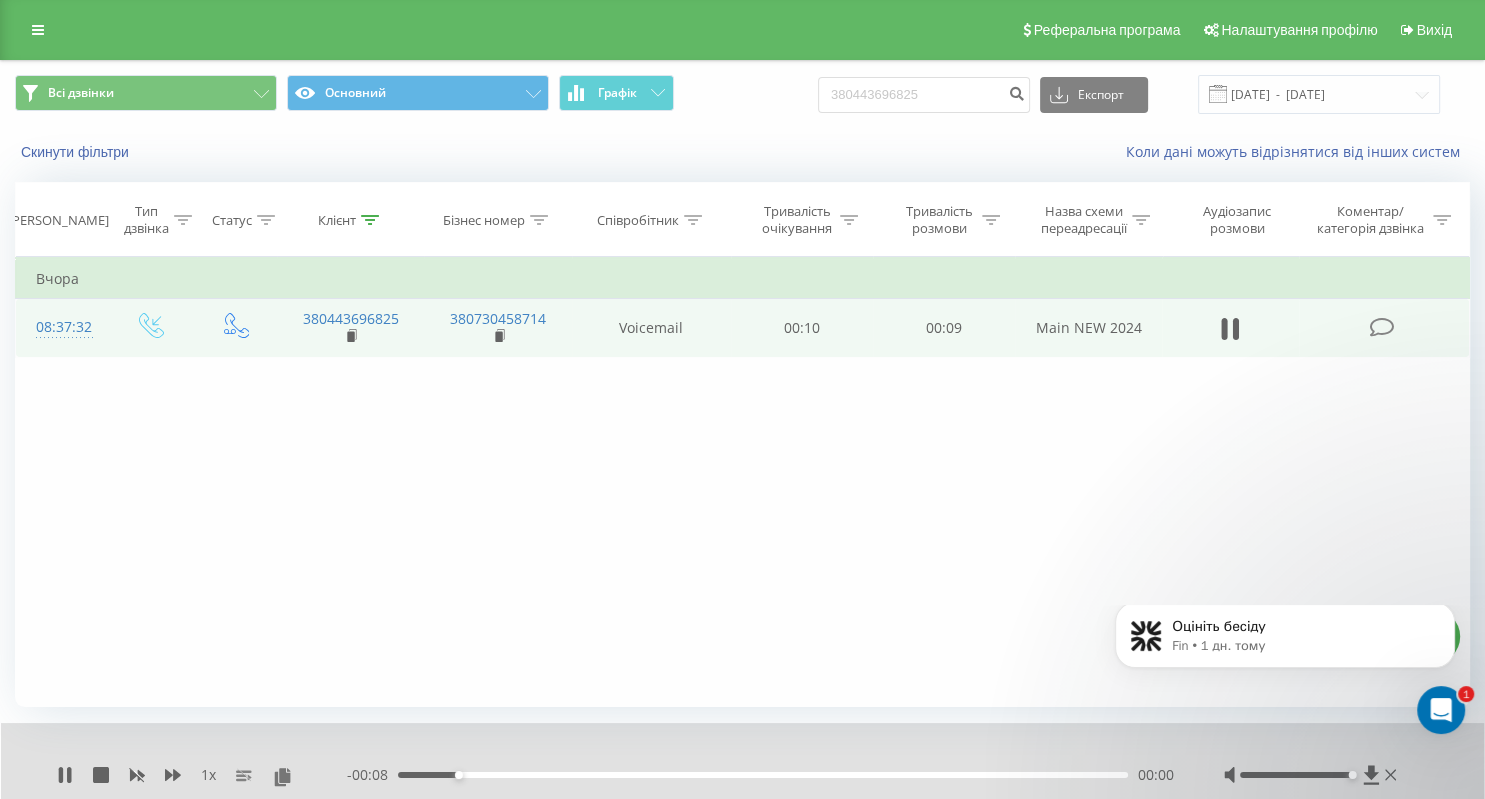 click 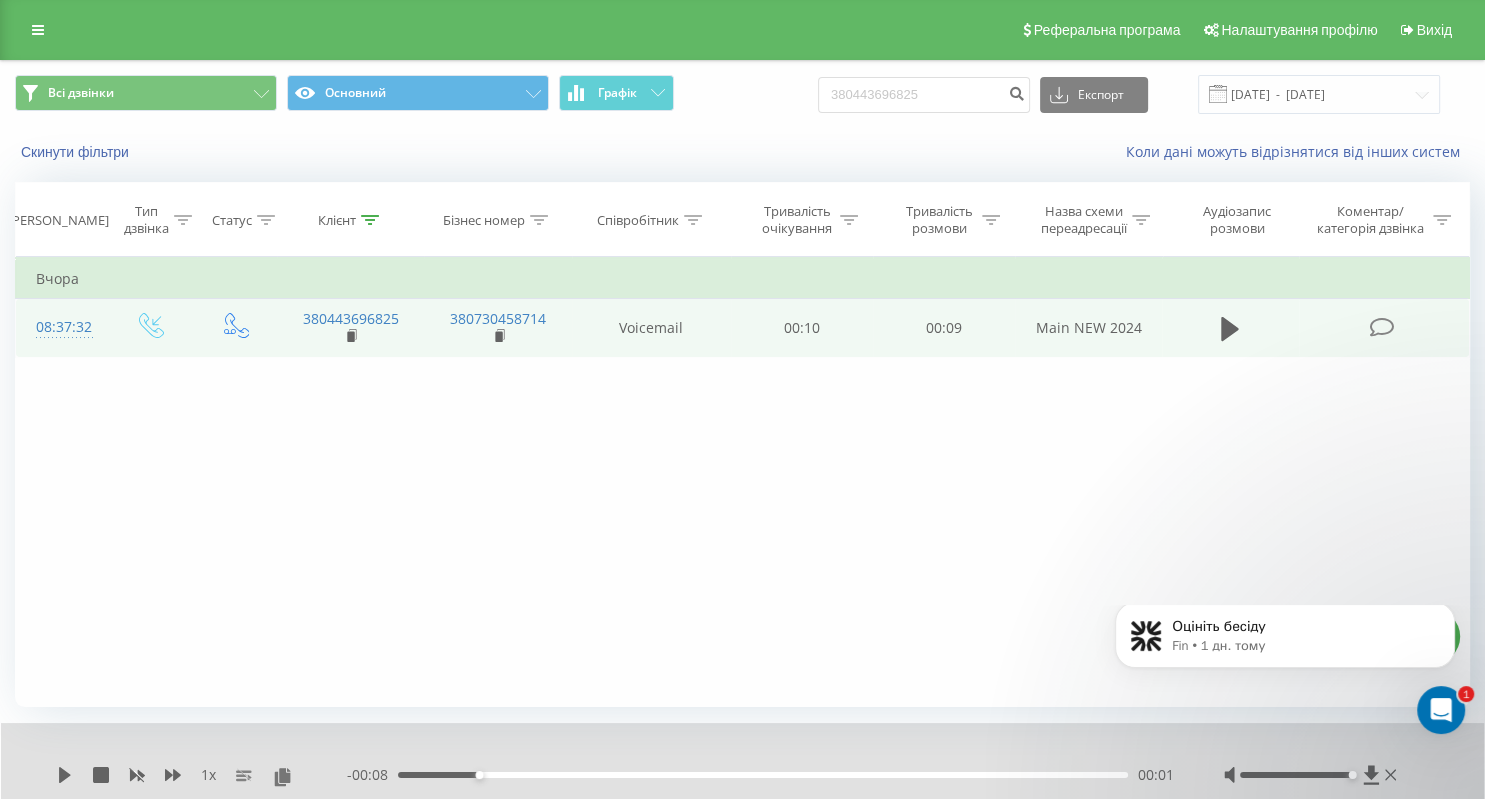 click on "Фільтрувати за умовою Дорівнює Введіть значення Скасувати OK Фільтрувати за умовою Дорівнює Введіть значення Скасувати OK Фільтрувати за умовою Містить Скасувати OK Фільтрувати за умовою Містить Скасувати OK Фільтрувати за умовою Містить Скасувати OK Фільтрувати за умовою Дорівнює Скасувати OK Фільтрувати за умовою Дорівнює Скасувати OK Фільтрувати за умовою Містить Скасувати OK Фільтрувати за умовою Дорівнює Введіть значення Скасувати OK Вчора  08:37:32         380443696825 380730458714 Voicemail 00:10 00:09 Main NEW 2024" at bounding box center (742, 482) 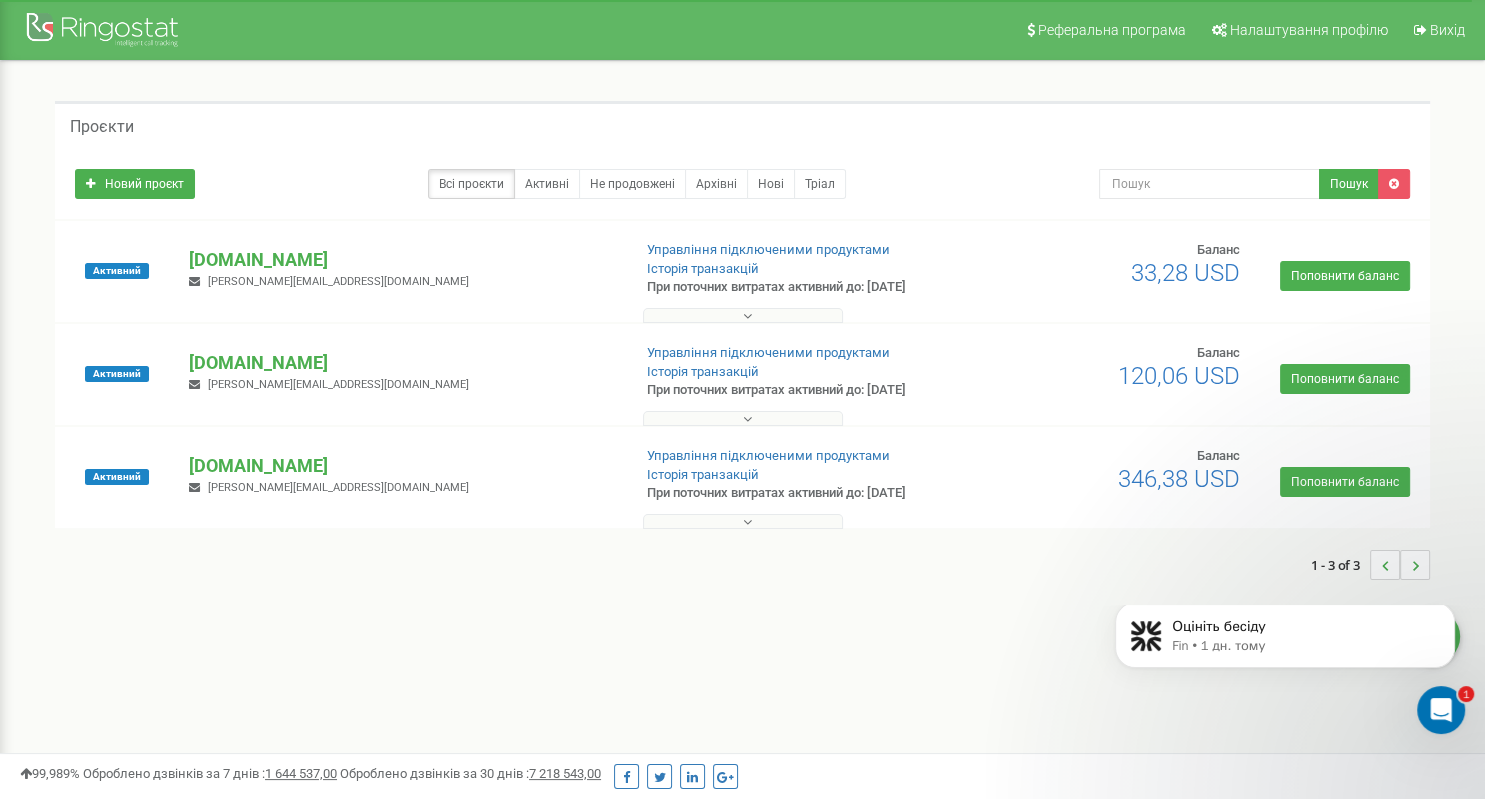 scroll, scrollTop: 0, scrollLeft: 0, axis: both 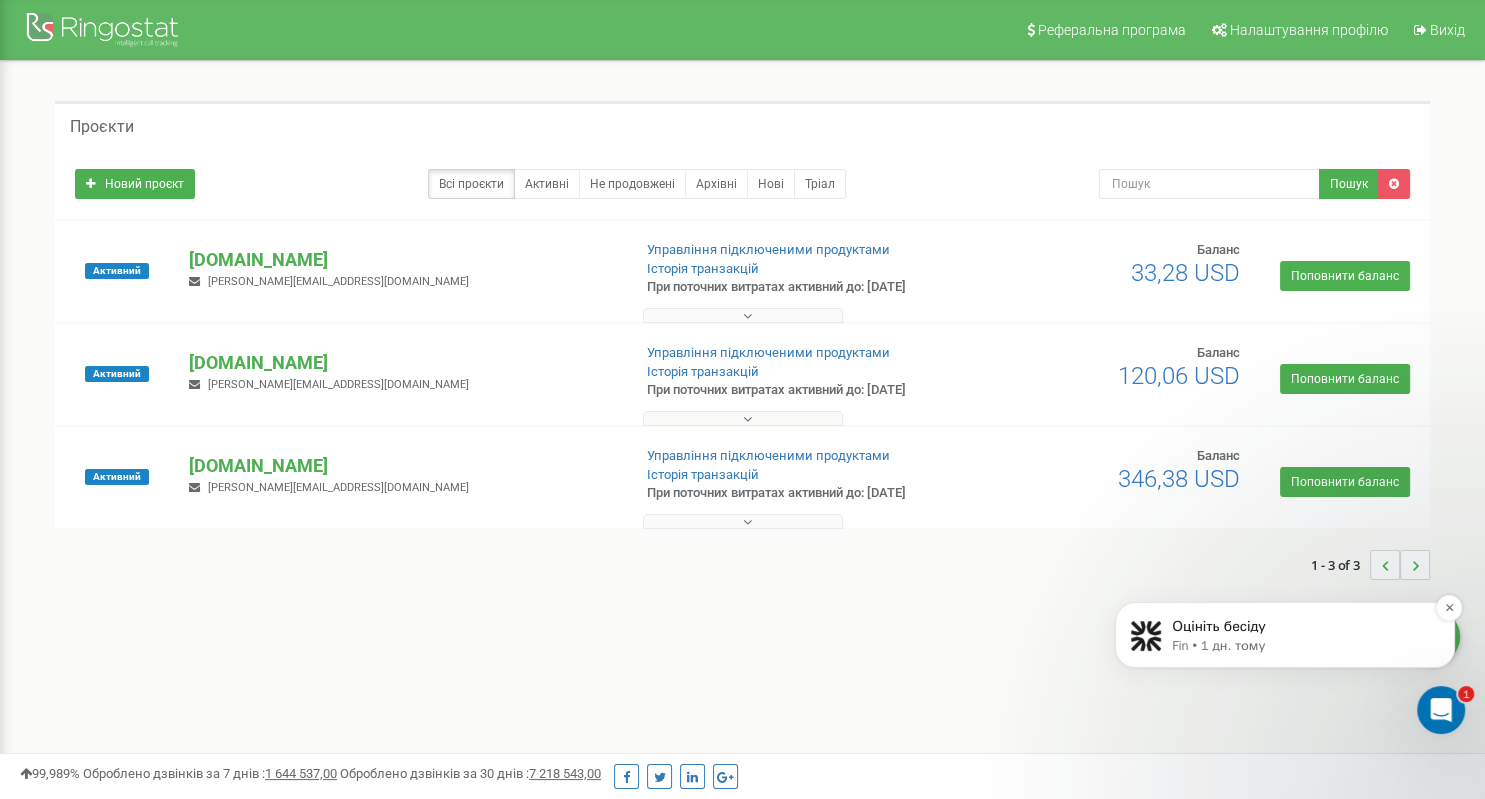 click on "Fin • 1 дн. тому" at bounding box center [1301, 646] 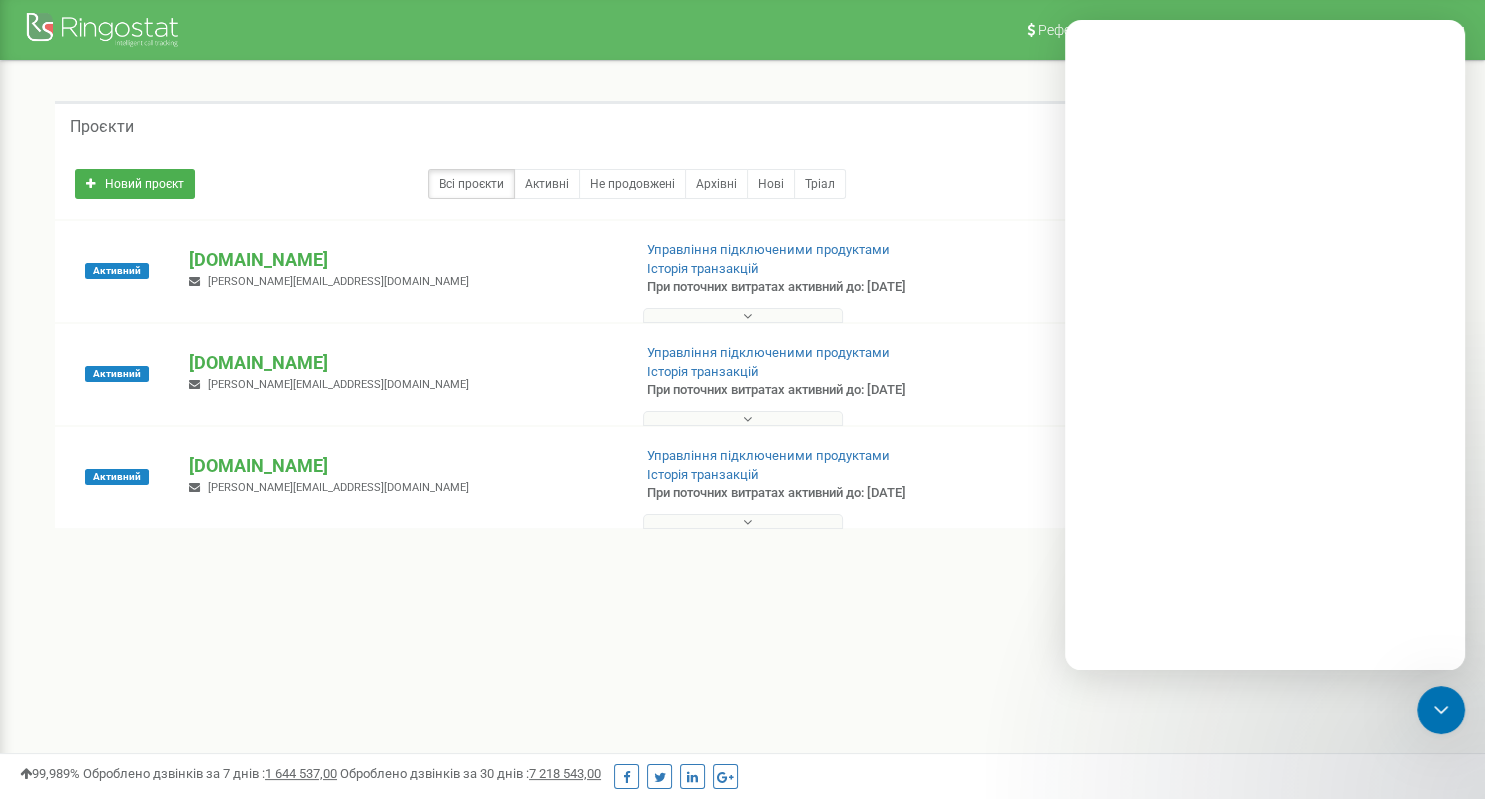 scroll, scrollTop: 0, scrollLeft: 0, axis: both 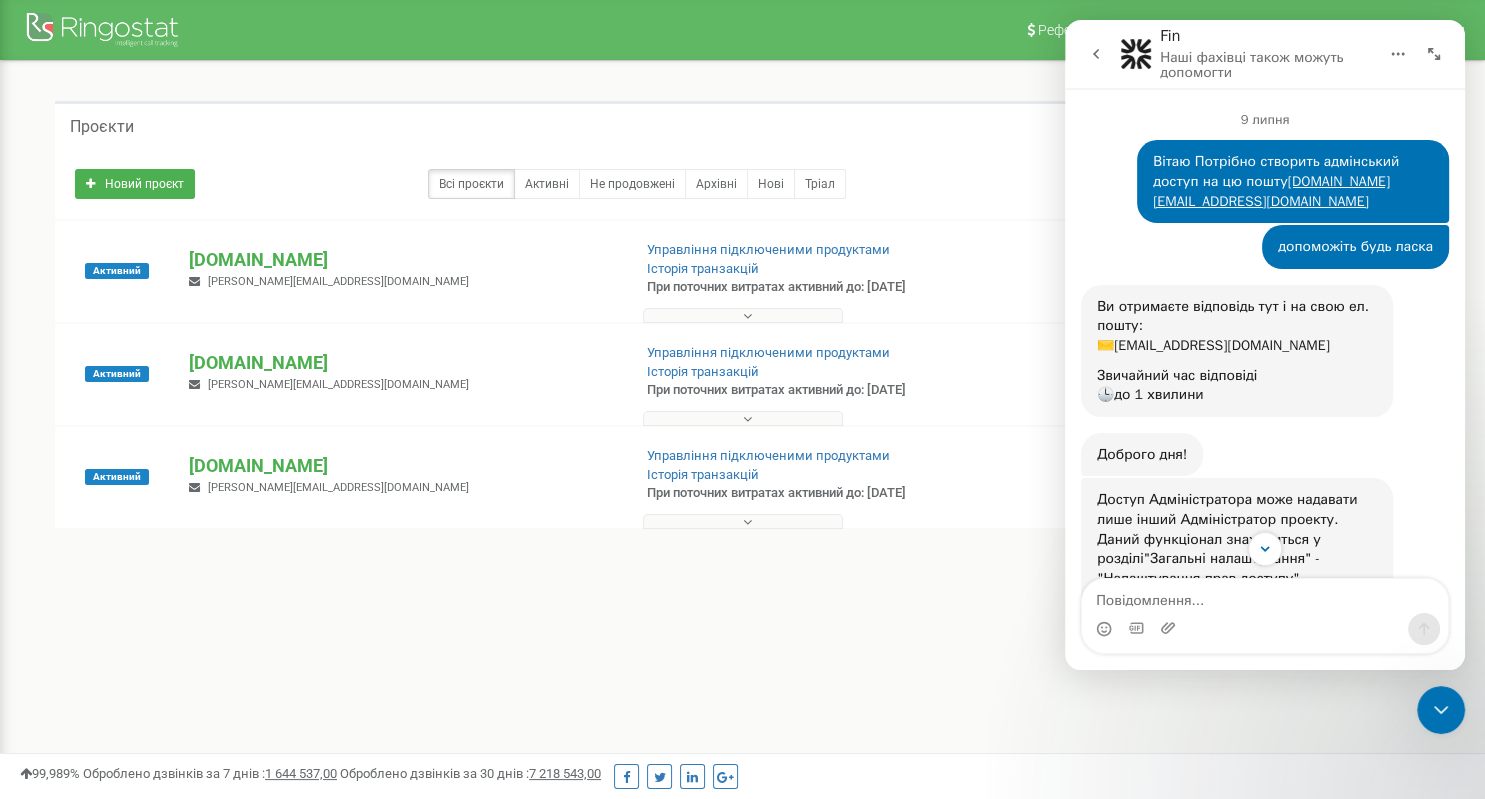 click at bounding box center (1265, 596) 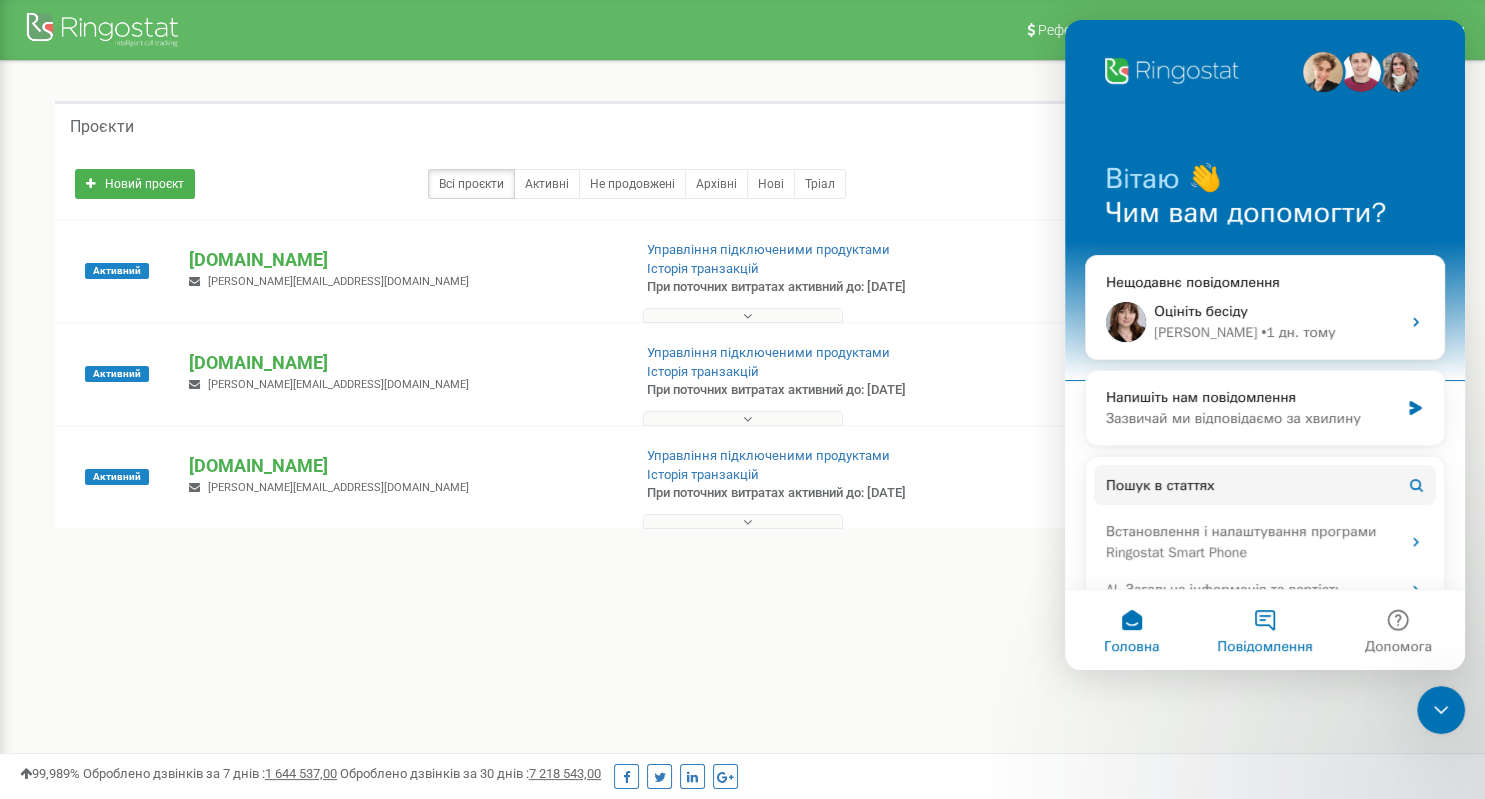 click on "Повідомлення" at bounding box center (1264, 647) 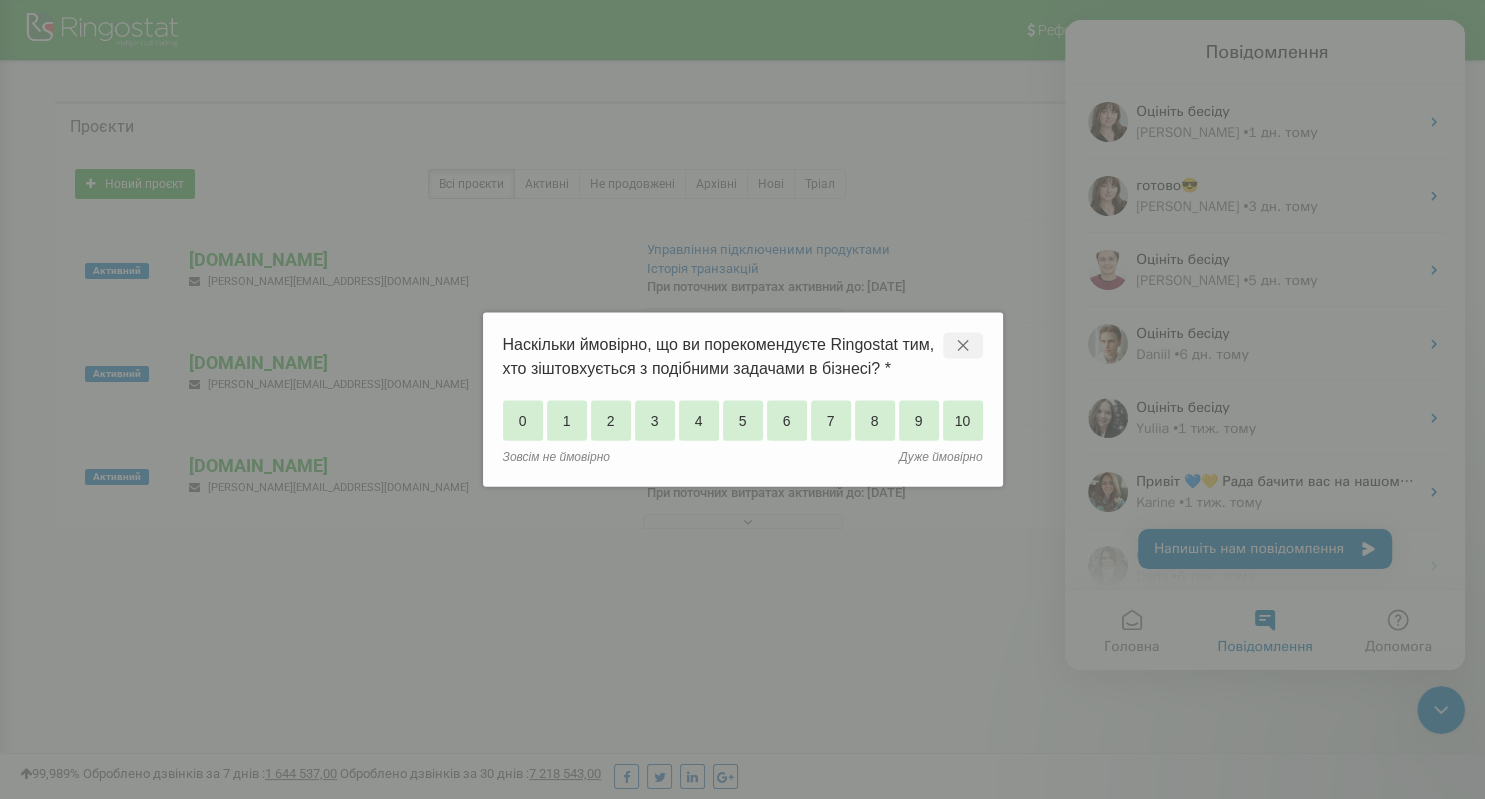 click on "✕" at bounding box center [963, 346] 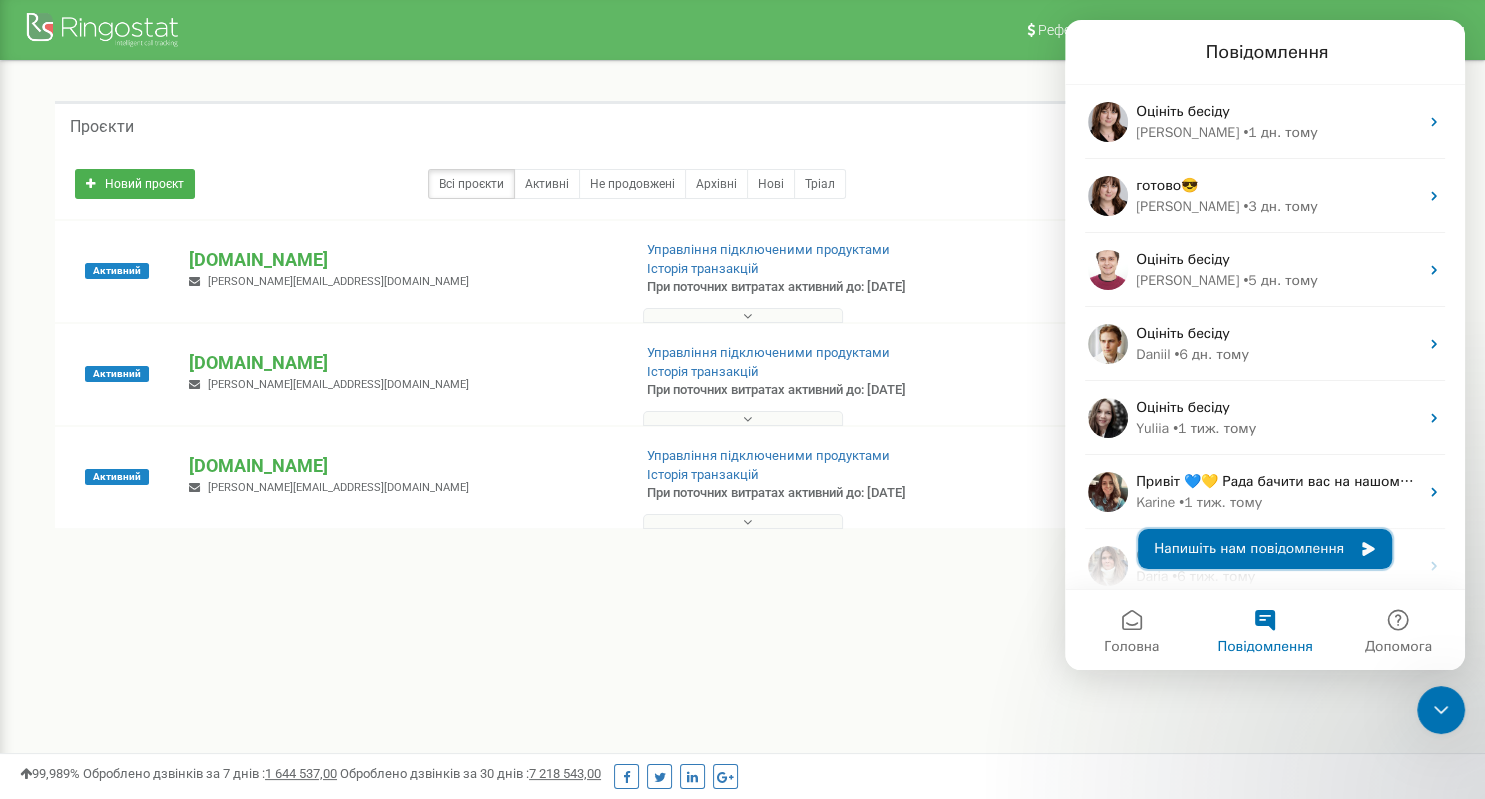 click on "Напишіть нам повідомлення" at bounding box center (1265, 549) 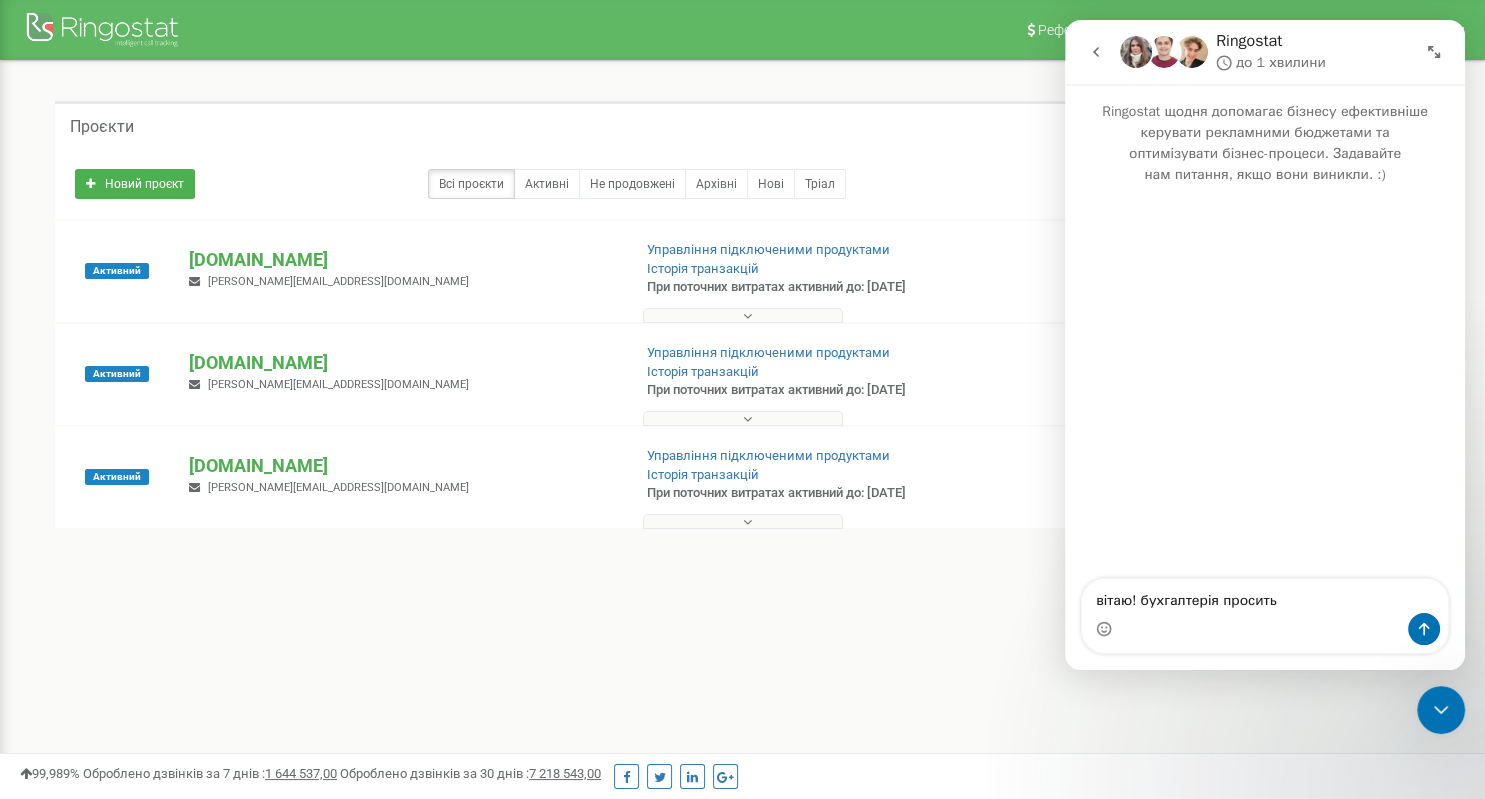 type on "вітаю! бухгалтерія просить" 